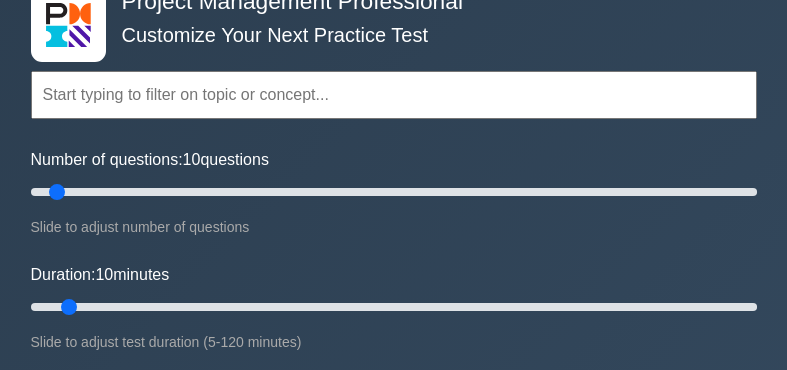 scroll, scrollTop: 0, scrollLeft: 0, axis: both 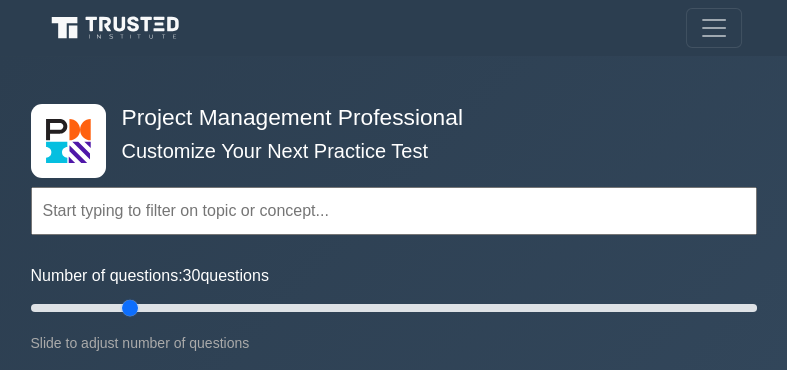 drag, startPoint x: 54, startPoint y: 309, endPoint x: 137, endPoint y: 307, distance: 83.02409 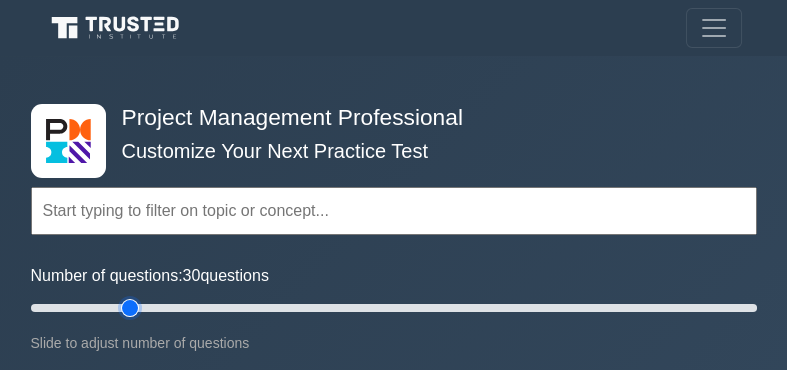 type on "30" 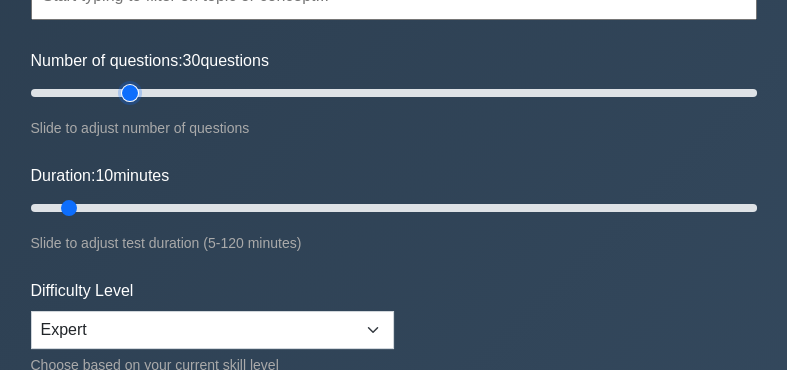 scroll, scrollTop: 216, scrollLeft: 0, axis: vertical 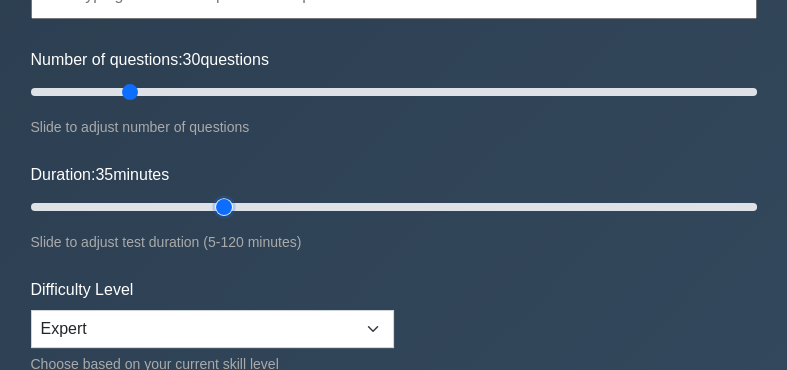 drag, startPoint x: 73, startPoint y: 204, endPoint x: 226, endPoint y: 197, distance: 153.16005 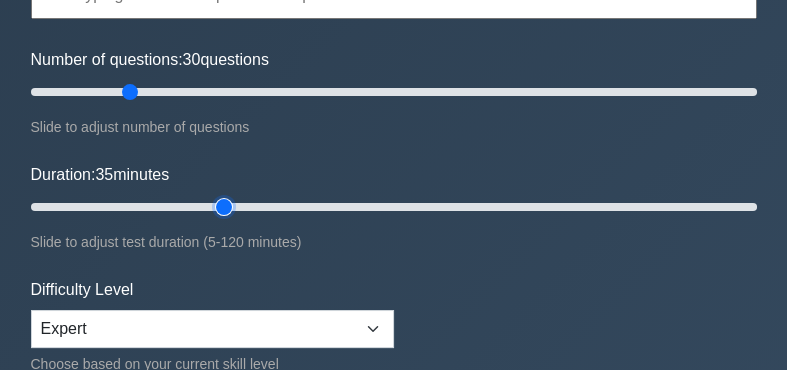 type on "35" 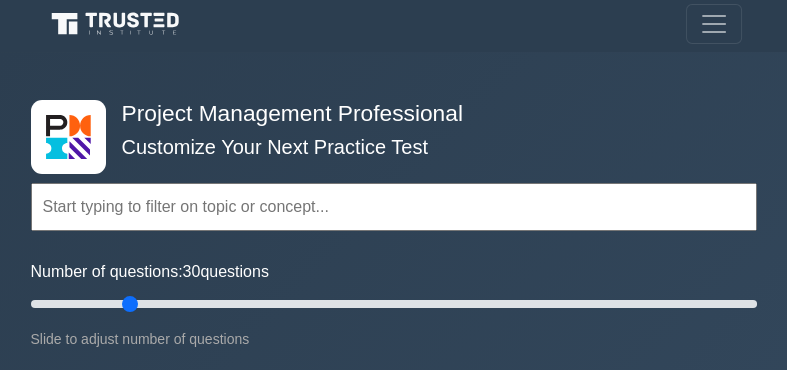 scroll, scrollTop: 3, scrollLeft: 0, axis: vertical 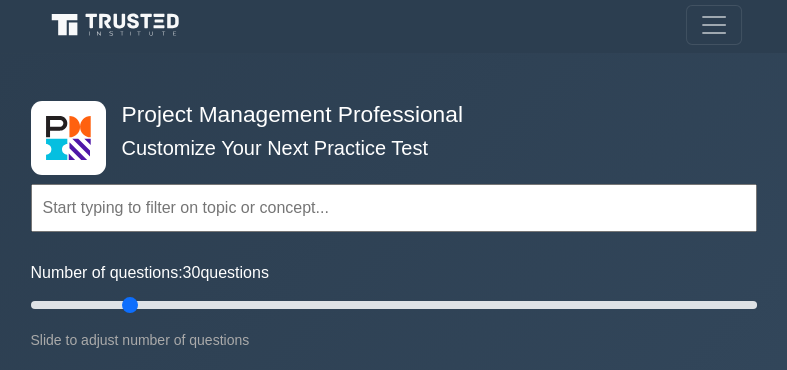 click at bounding box center (394, 208) 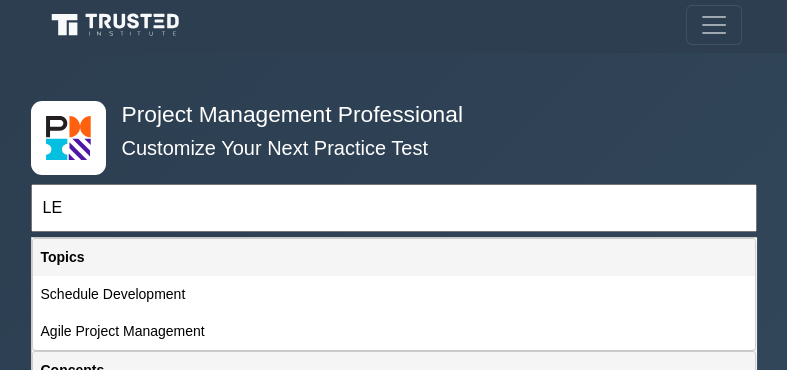 type on "E" 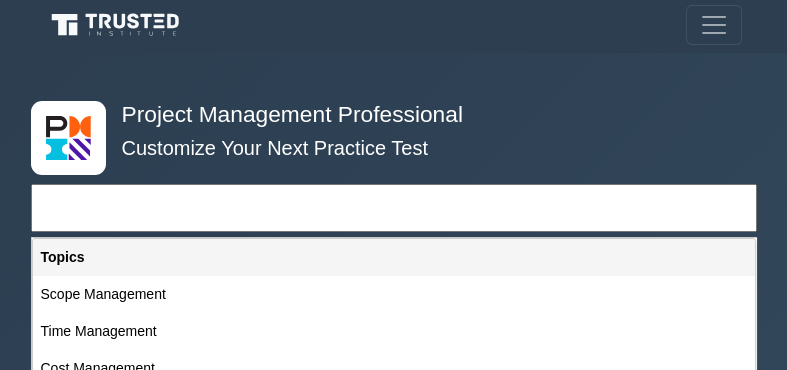 type on "a" 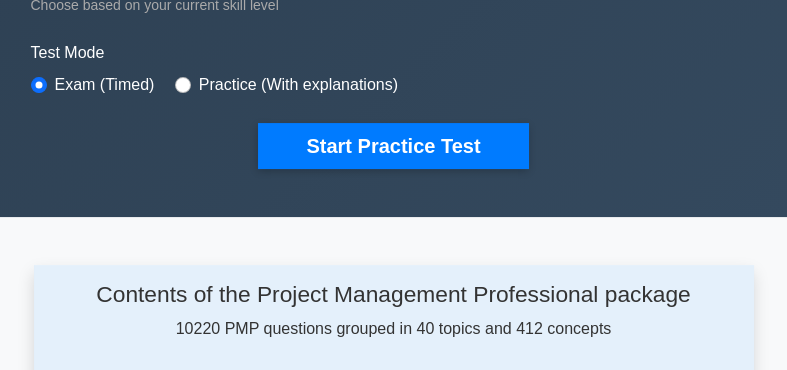scroll, scrollTop: 576, scrollLeft: 0, axis: vertical 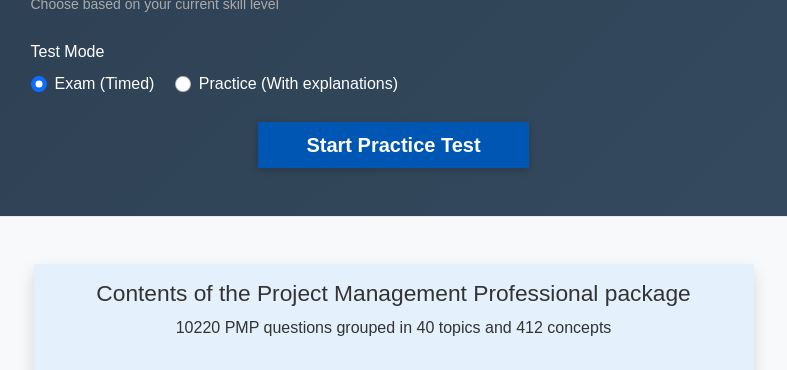 type on "Agile flow process - Product Owner, Development Team & Scrum Master" 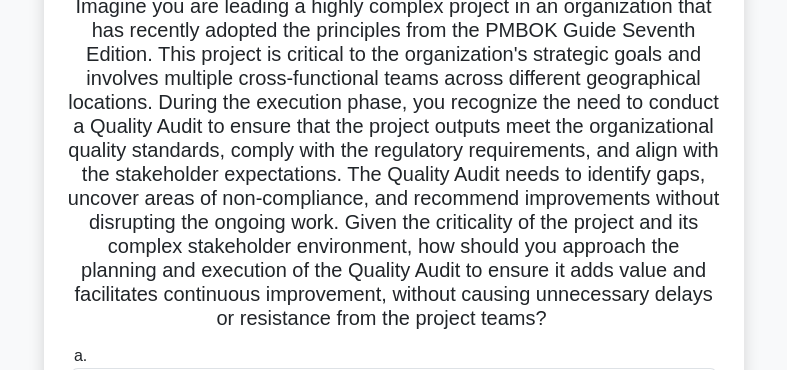 scroll, scrollTop: 149, scrollLeft: 0, axis: vertical 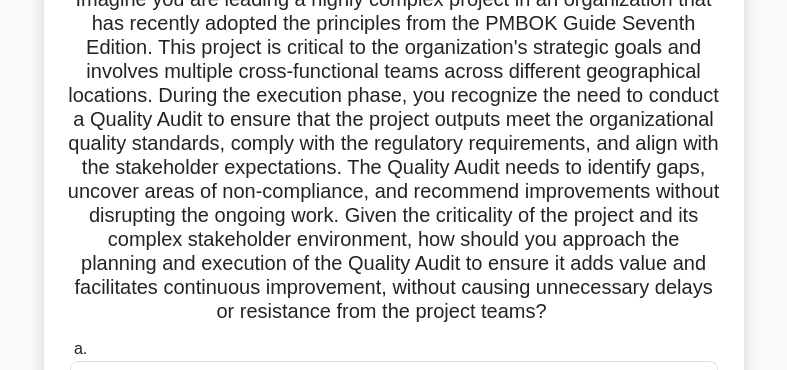 drag, startPoint x: 156, startPoint y: 95, endPoint x: 655, endPoint y: 307, distance: 542.16693 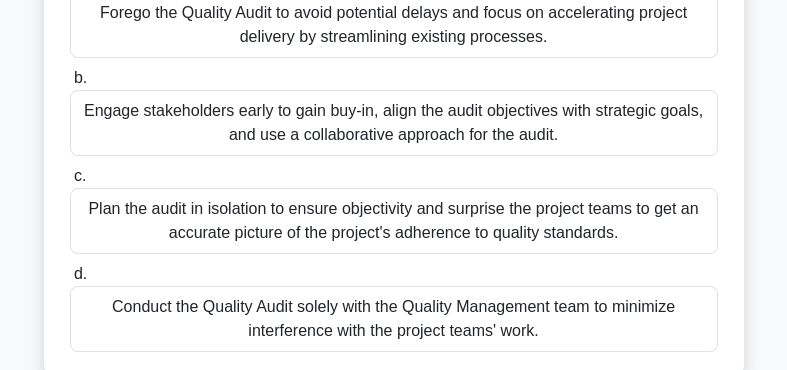 scroll, scrollTop: 521, scrollLeft: 0, axis: vertical 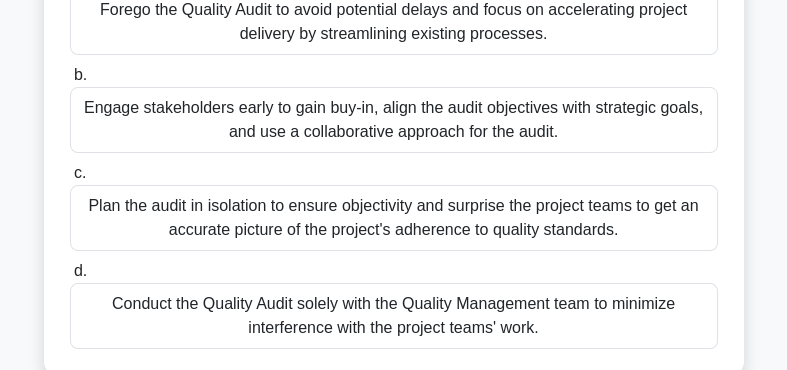 click on "Engage stakeholders early to gain buy-in, align the audit objectives with strategic goals, and use a collaborative approach for the audit." at bounding box center (394, 120) 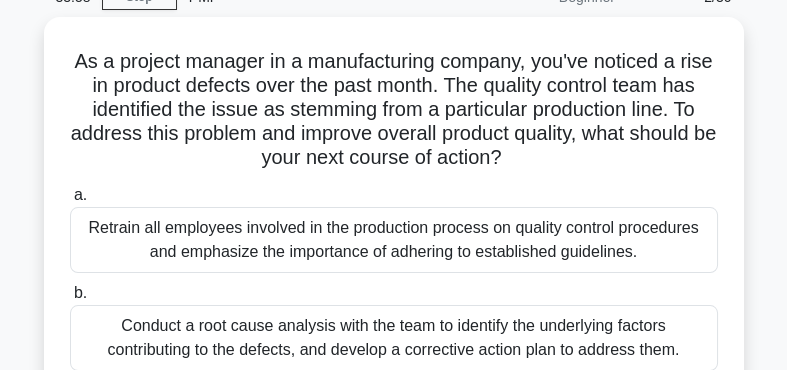 scroll, scrollTop: 98, scrollLeft: 0, axis: vertical 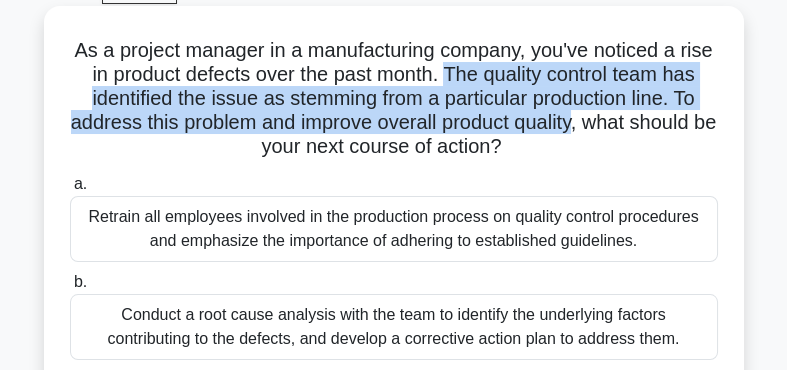 drag, startPoint x: 448, startPoint y: 77, endPoint x: 571, endPoint y: 117, distance: 129.34064 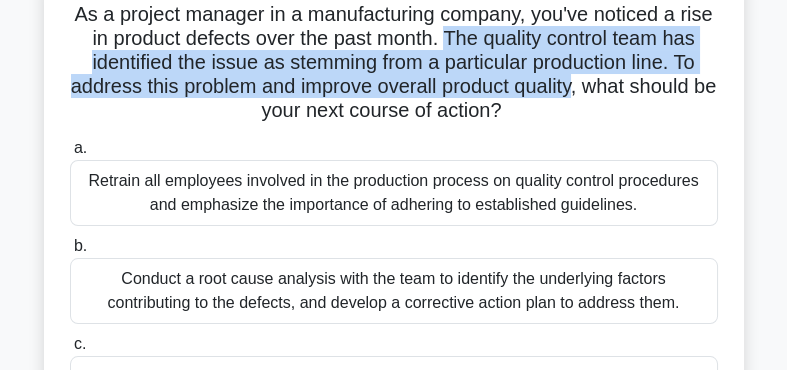 scroll, scrollTop: 135, scrollLeft: 0, axis: vertical 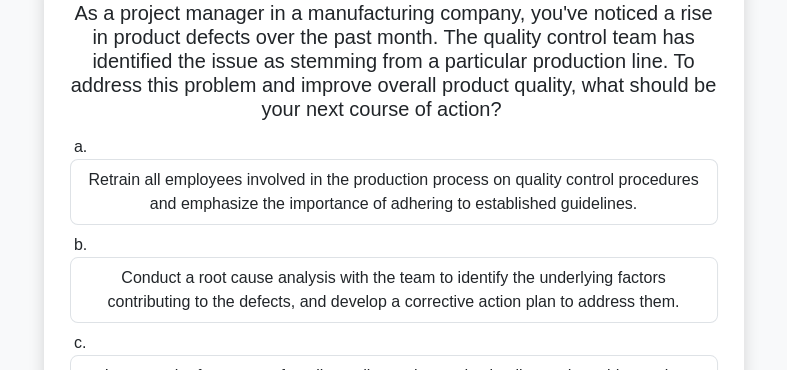 click on "Conduct a root cause analysis with the team to identify the underlying factors contributing to the defects, and develop a corrective action plan to address them." at bounding box center (394, 290) 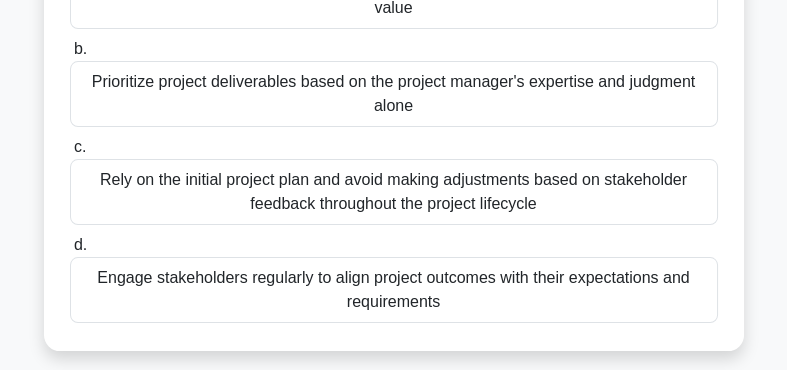 scroll, scrollTop: 268, scrollLeft: 0, axis: vertical 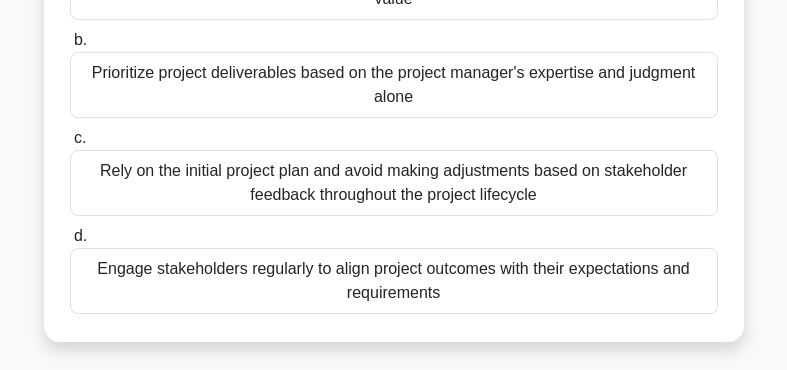 click on "Engage stakeholders regularly to align project outcomes with their expectations and requirements" at bounding box center [394, 281] 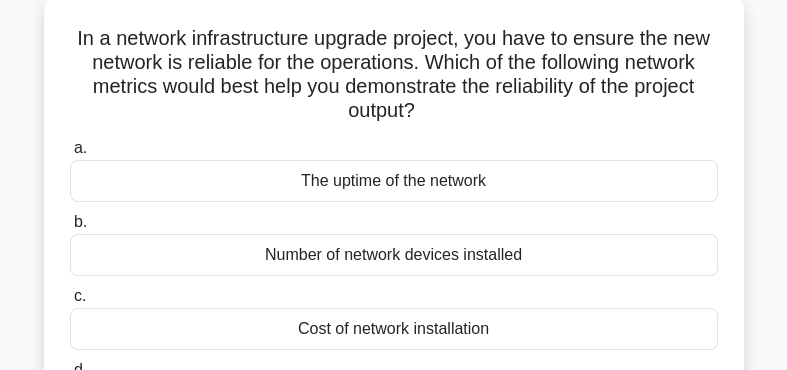 scroll, scrollTop: 109, scrollLeft: 0, axis: vertical 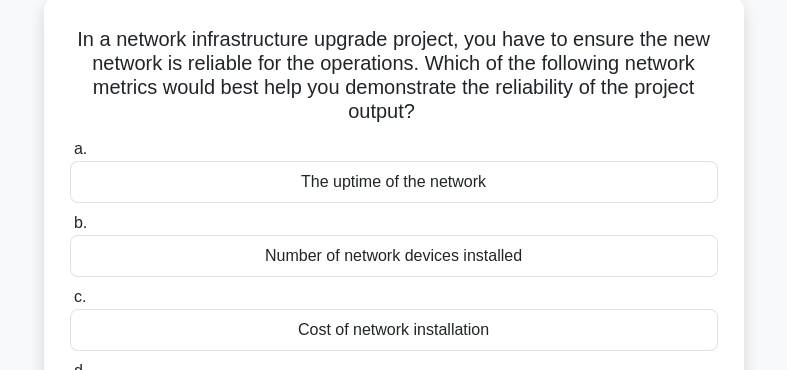 click on "The uptime of the network" at bounding box center (394, 182) 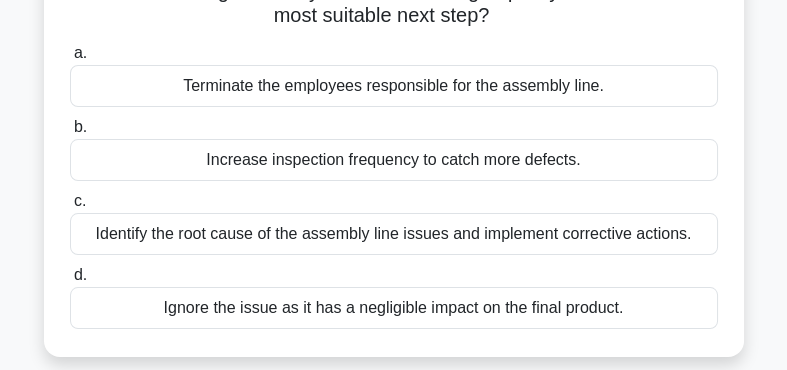 scroll, scrollTop: 182, scrollLeft: 0, axis: vertical 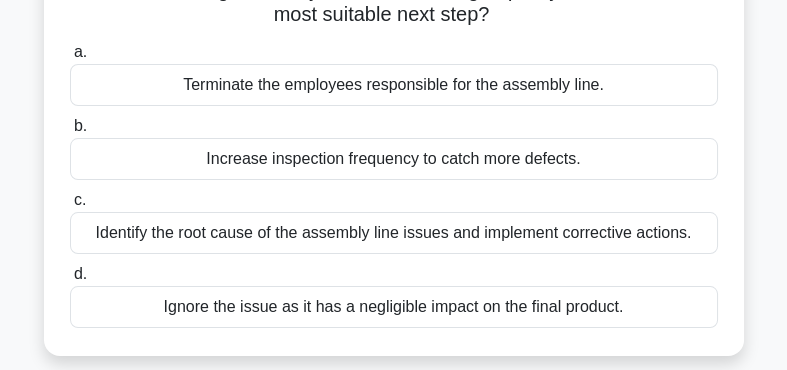 click on "Identify the root cause of the assembly line issues and implement corrective actions." at bounding box center [394, 233] 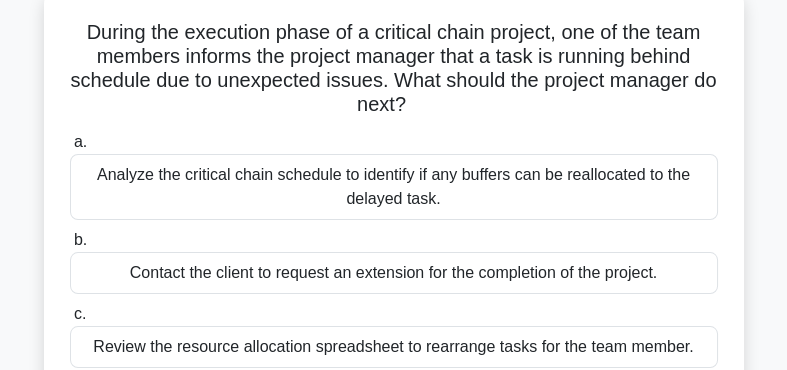 scroll, scrollTop: 117, scrollLeft: 0, axis: vertical 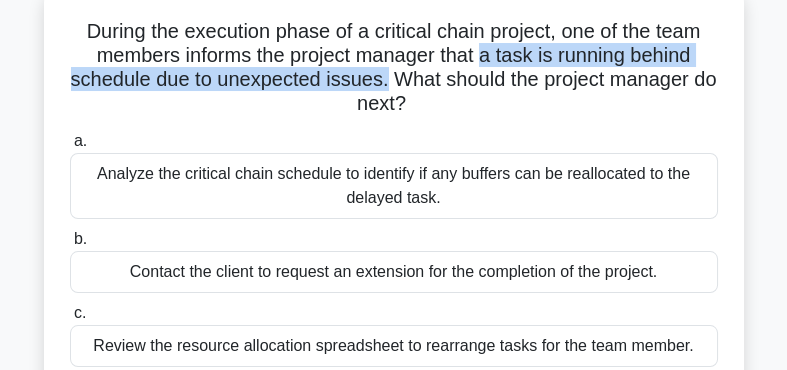drag, startPoint x: 480, startPoint y: 58, endPoint x: 384, endPoint y: 81, distance: 98.71677 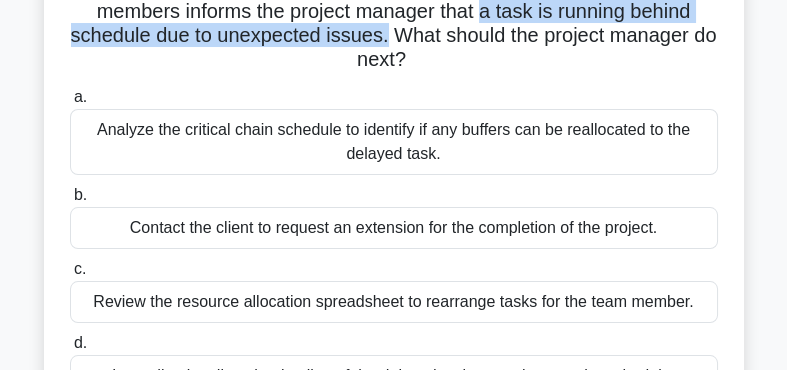 scroll, scrollTop: 161, scrollLeft: 0, axis: vertical 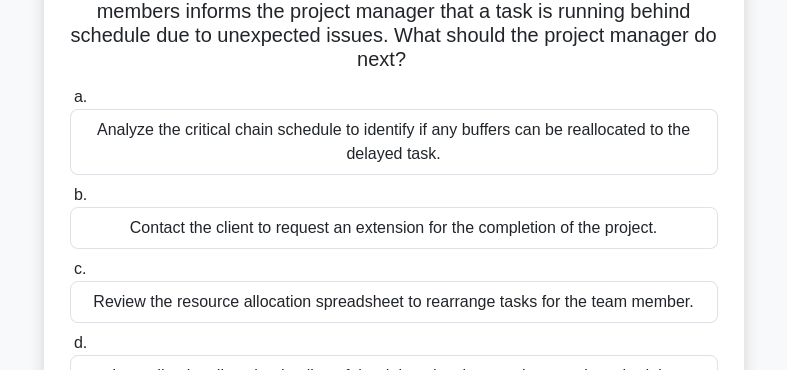 click on "Analyze the critical chain schedule to identify if any buffers can be reallocated to the delayed task." at bounding box center (394, 142) 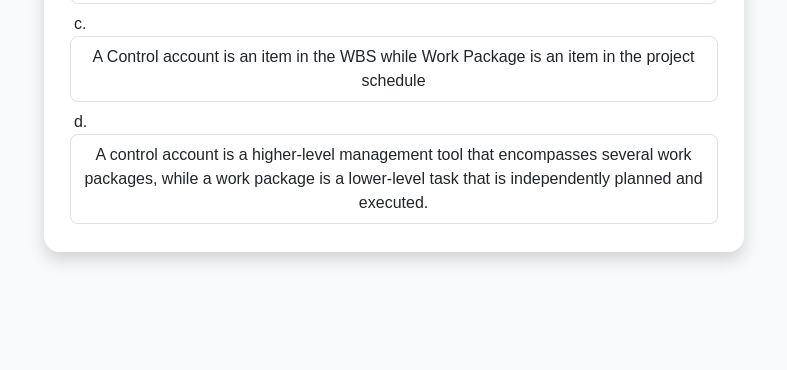 scroll, scrollTop: 363, scrollLeft: 0, axis: vertical 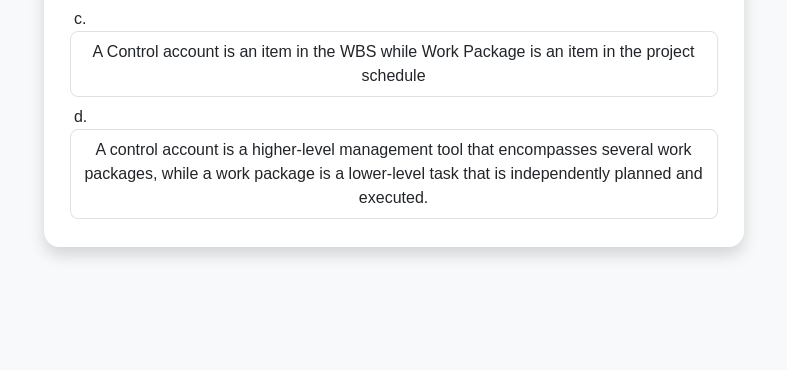 click on "A control account is a higher-level management tool that encompasses several work packages, while a work package is a lower-level task that is independently planned and executed." at bounding box center (394, 174) 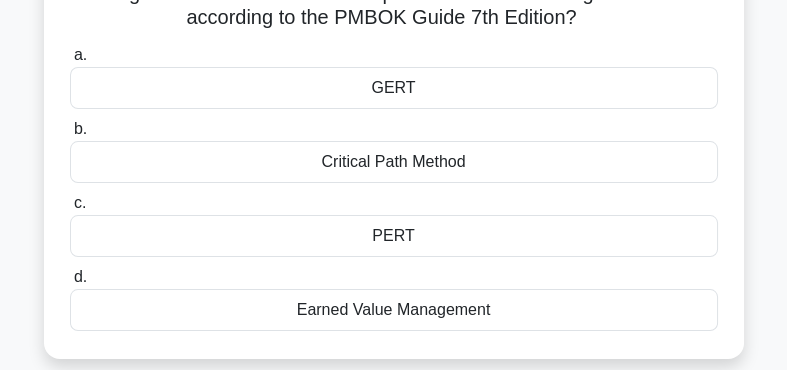 scroll, scrollTop: 188, scrollLeft: 0, axis: vertical 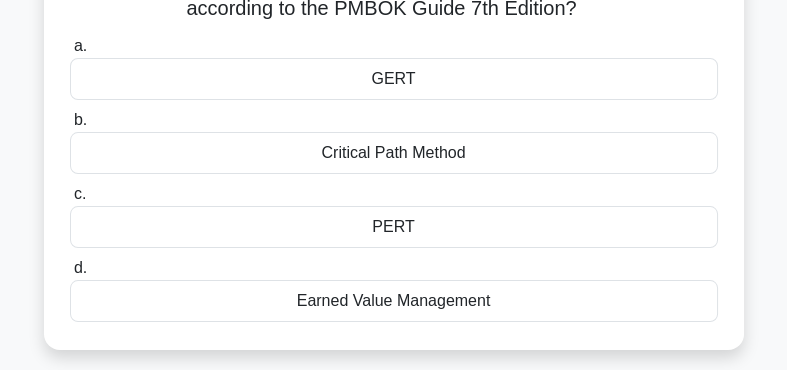 click on "Earned Value Management" at bounding box center (394, 301) 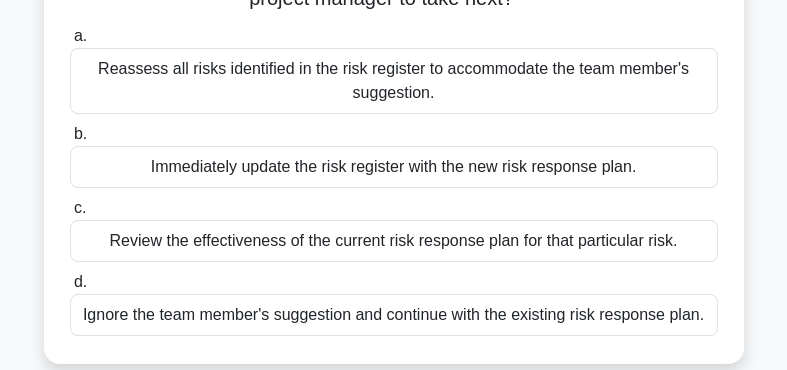 scroll, scrollTop: 194, scrollLeft: 0, axis: vertical 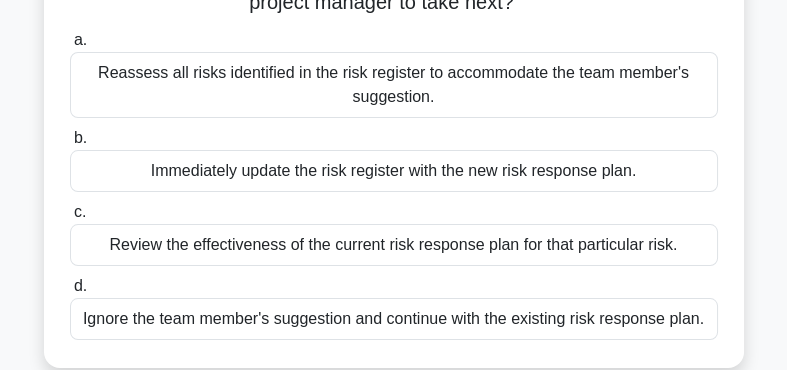 click on "Review the effectiveness of the current risk response plan for that particular risk." at bounding box center (394, 245) 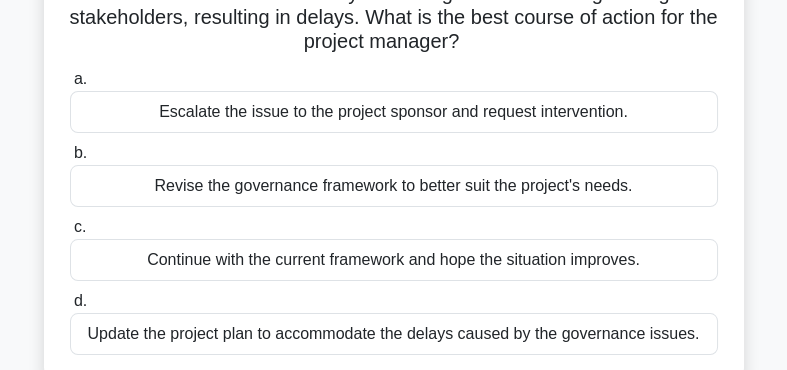 scroll, scrollTop: 181, scrollLeft: 0, axis: vertical 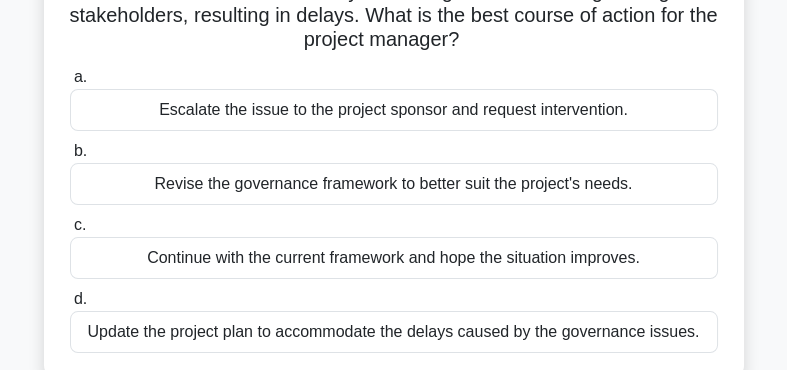 click on "Escalate the issue to the project sponsor and request intervention." at bounding box center [394, 110] 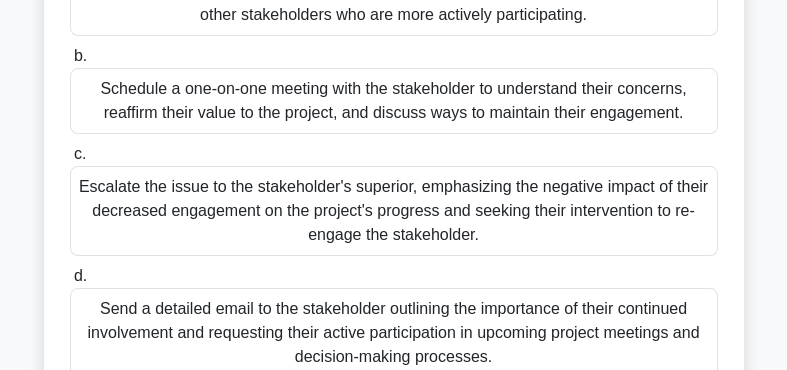 scroll, scrollTop: 277, scrollLeft: 0, axis: vertical 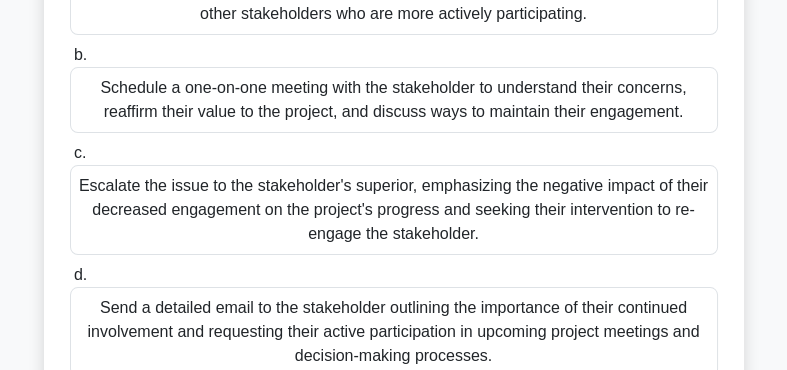 click on "Schedule a one-on-one meeting with the stakeholder to understand their concerns, reaffirm their value to the project, and discuss ways to maintain their engagement." at bounding box center [394, 100] 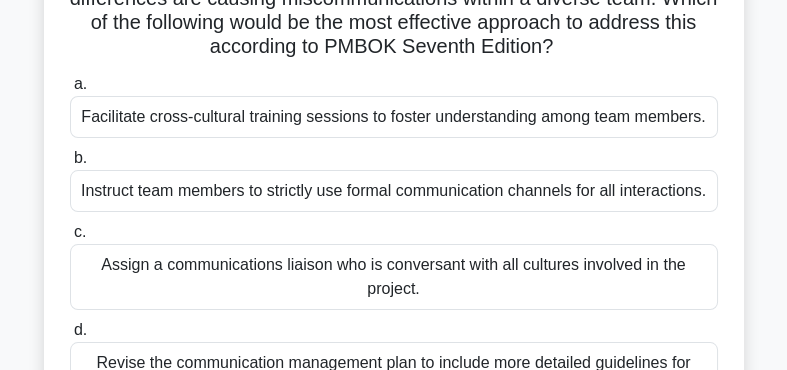 scroll, scrollTop: 172, scrollLeft: 0, axis: vertical 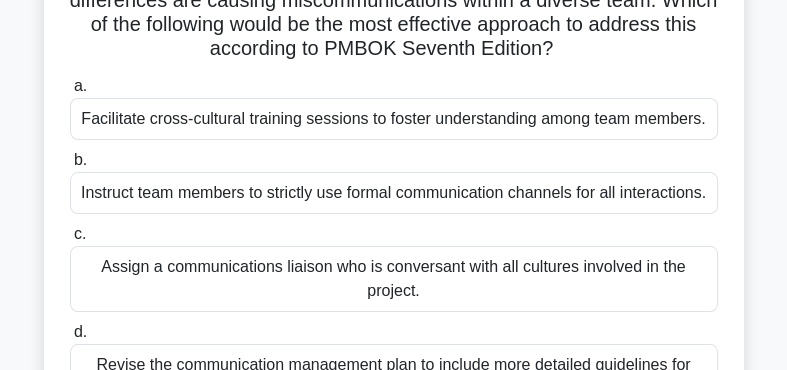 click on "Facilitate cross-cultural training sessions to foster understanding among team members." at bounding box center [394, 119] 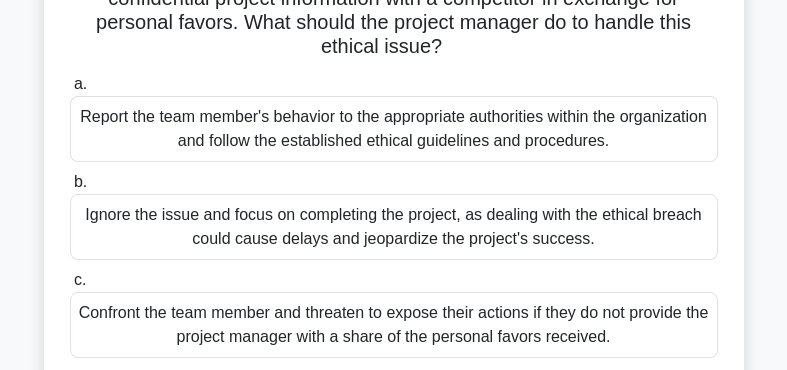 scroll, scrollTop: 173, scrollLeft: 0, axis: vertical 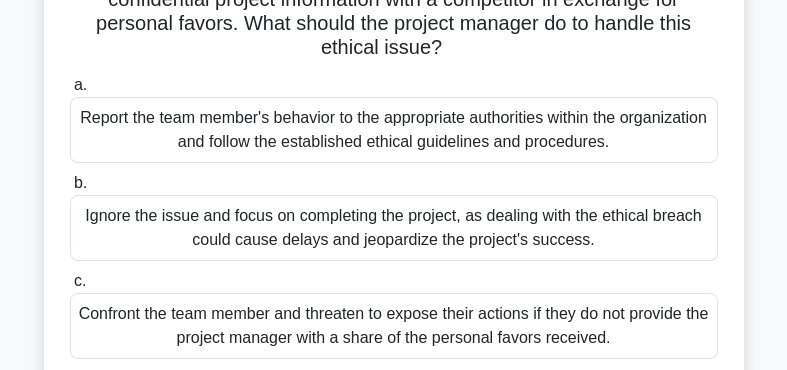 click on "Report the team member's behavior to the appropriate authorities within the organization and follow the established ethical guidelines and procedures." at bounding box center [394, 130] 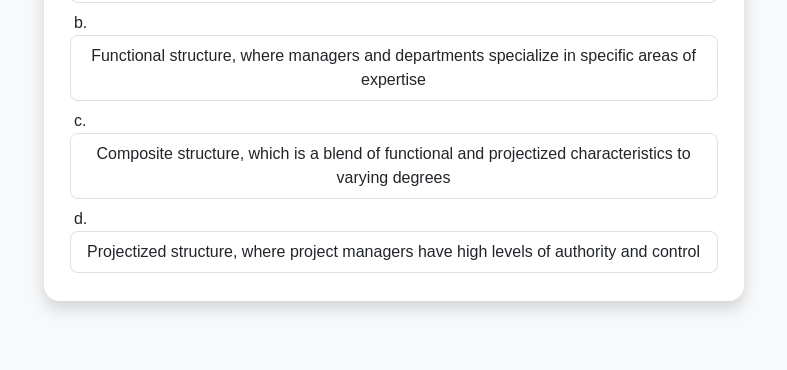scroll, scrollTop: 287, scrollLeft: 0, axis: vertical 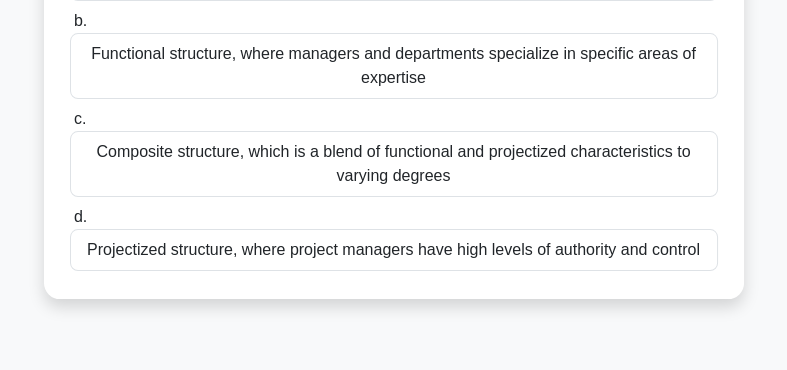 click on "Projectized structure, where project managers have high levels of authority and control" at bounding box center (394, 250) 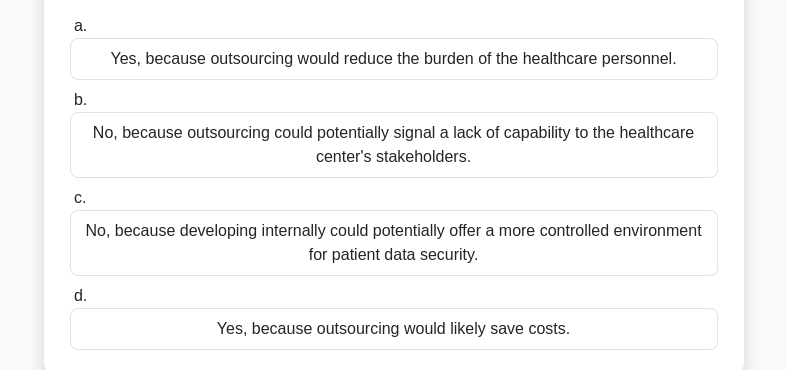scroll, scrollTop: 254, scrollLeft: 0, axis: vertical 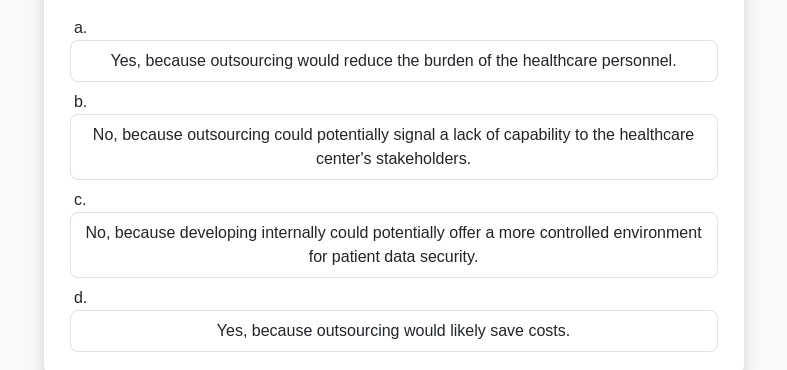 click on "No, because developing internally could potentially offer a more controlled environment for patient data security." at bounding box center (394, 245) 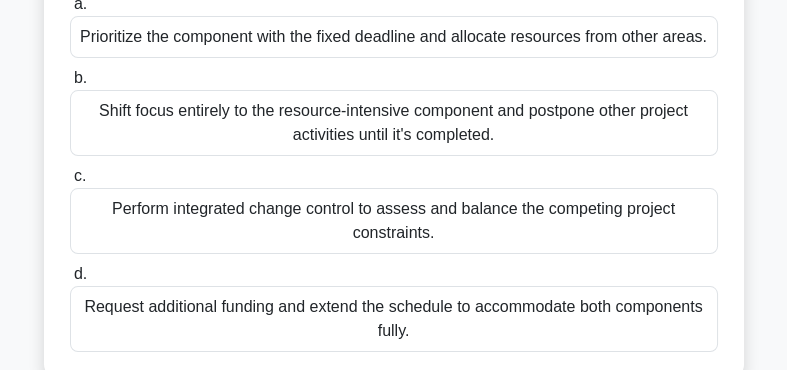scroll, scrollTop: 302, scrollLeft: 0, axis: vertical 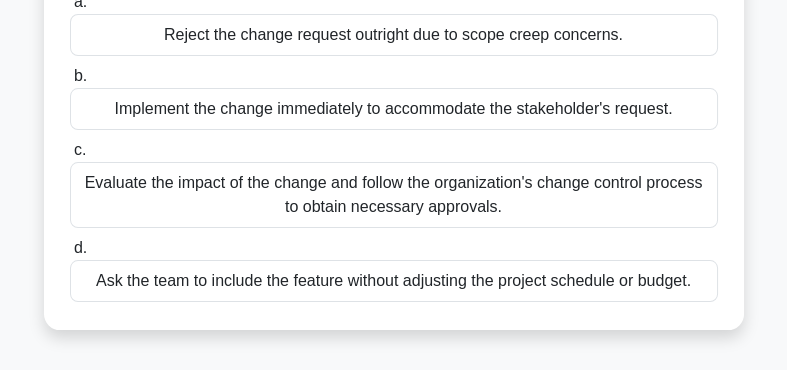 click on "Evaluate the impact of the change and follow the organization's change control process to obtain necessary approvals." at bounding box center (394, 195) 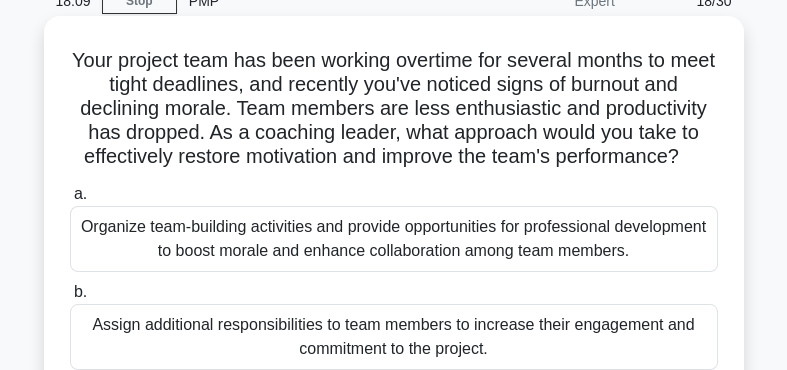 scroll, scrollTop: 91, scrollLeft: 0, axis: vertical 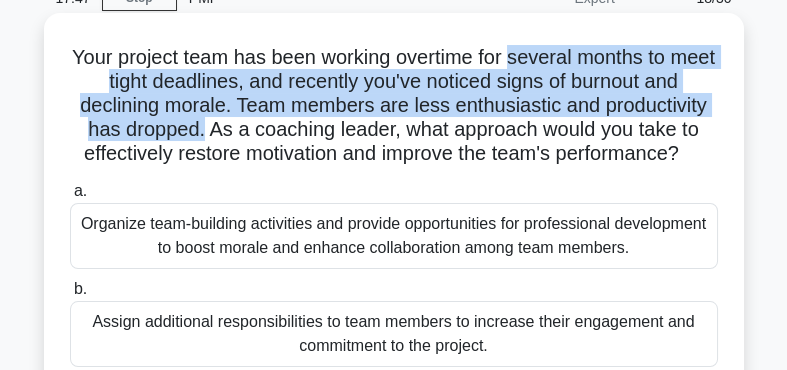 drag, startPoint x: 511, startPoint y: 58, endPoint x: 207, endPoint y: 135, distance: 313.60007 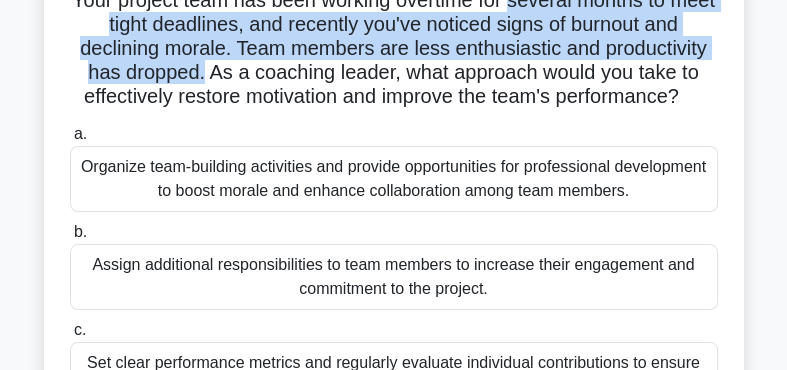 scroll, scrollTop: 149, scrollLeft: 0, axis: vertical 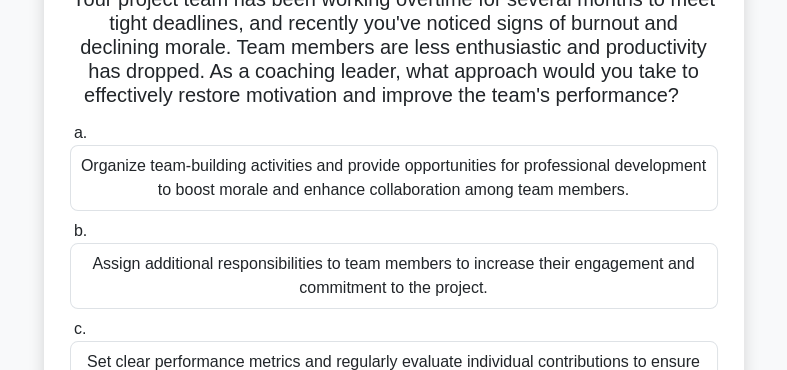 click on "Organize team-building activities and provide opportunities for professional development to boost morale and enhance collaboration among team members." at bounding box center (394, 178) 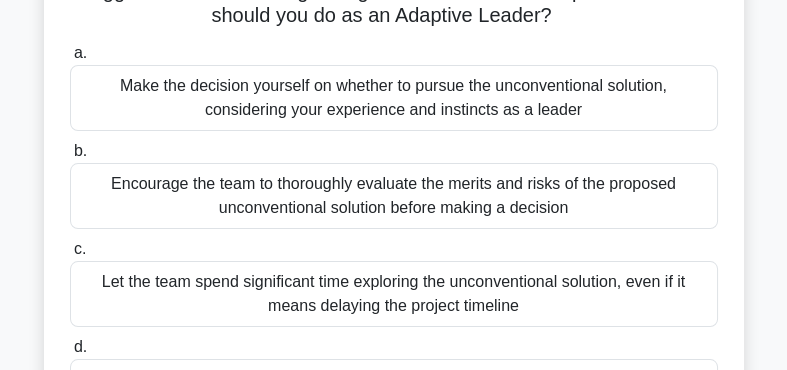 scroll, scrollTop: 180, scrollLeft: 0, axis: vertical 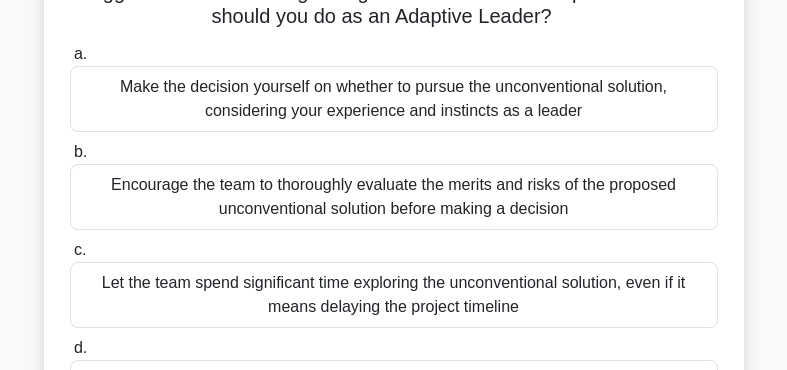 click on "Encourage the team to thoroughly evaluate the merits and risks of the proposed unconventional solution before making a decision" at bounding box center (394, 197) 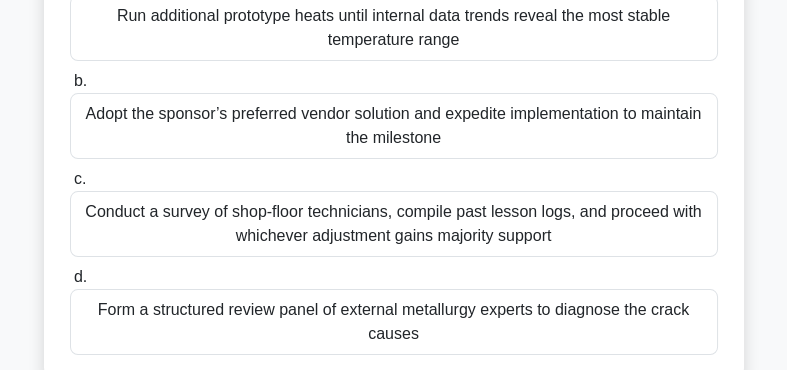 scroll, scrollTop: 327, scrollLeft: 0, axis: vertical 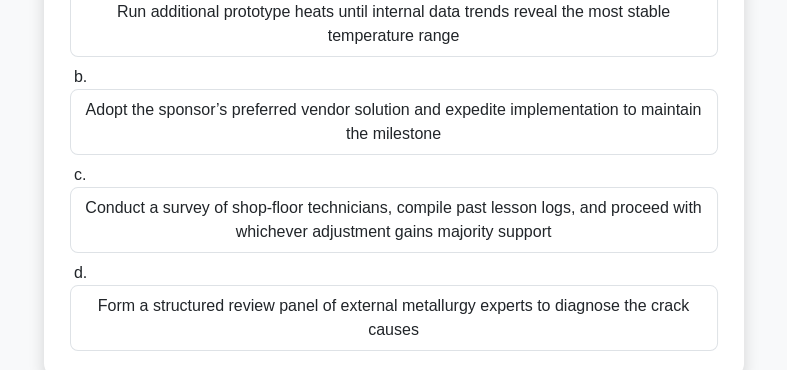 click on "Form a structured review panel of external metallurgy experts to diagnose the crack causes" at bounding box center [394, 318] 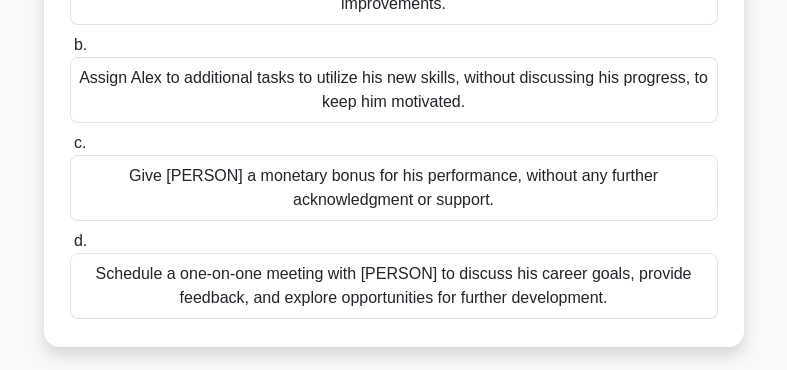 scroll, scrollTop: 312, scrollLeft: 0, axis: vertical 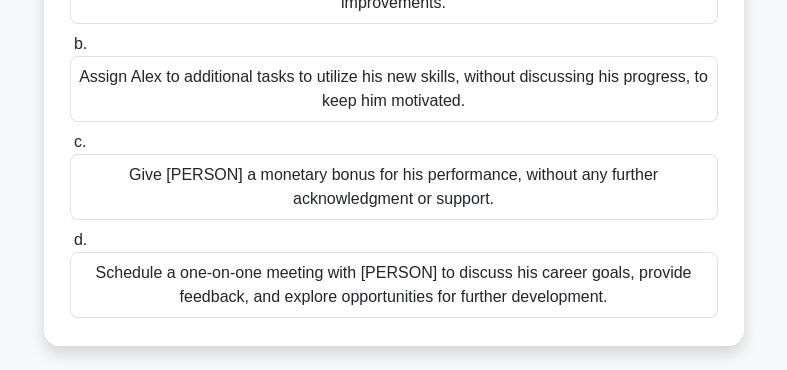 click on "Schedule a one-on-one meeting with Alex to discuss his career goals, provide feedback, and explore opportunities for further development." at bounding box center (394, 285) 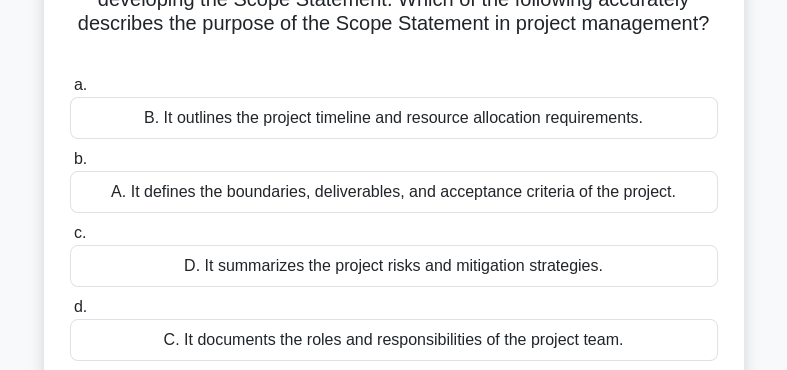 scroll, scrollTop: 179, scrollLeft: 0, axis: vertical 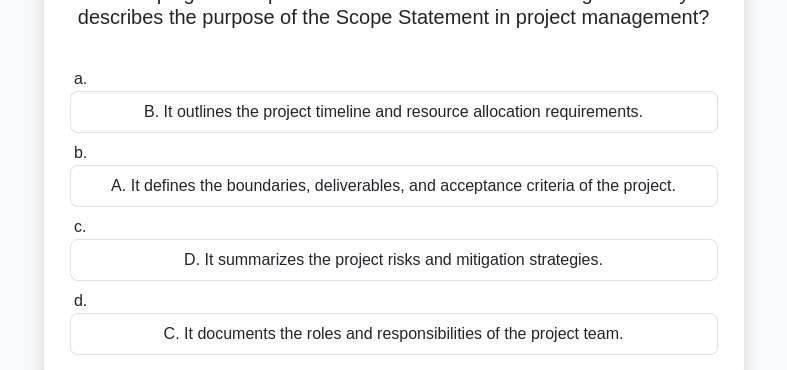 click on "A. It defines the boundaries, deliverables, and acceptance criteria of the project." at bounding box center (394, 186) 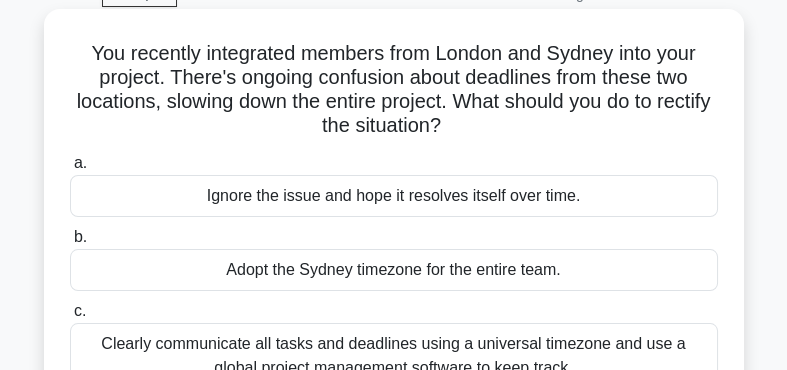 scroll, scrollTop: 97, scrollLeft: 0, axis: vertical 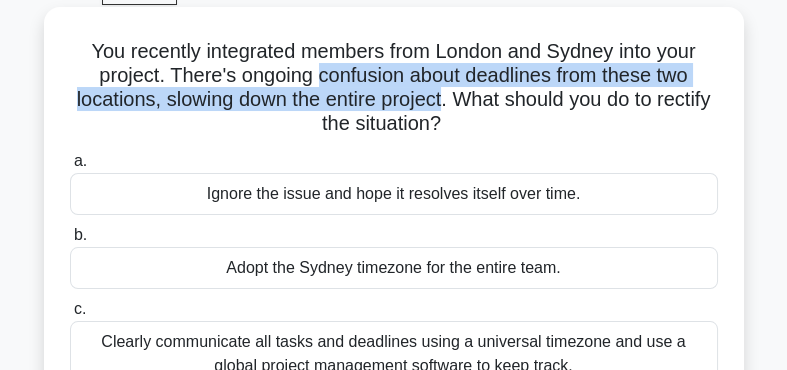 drag, startPoint x: 316, startPoint y: 78, endPoint x: 439, endPoint y: 93, distance: 123.911255 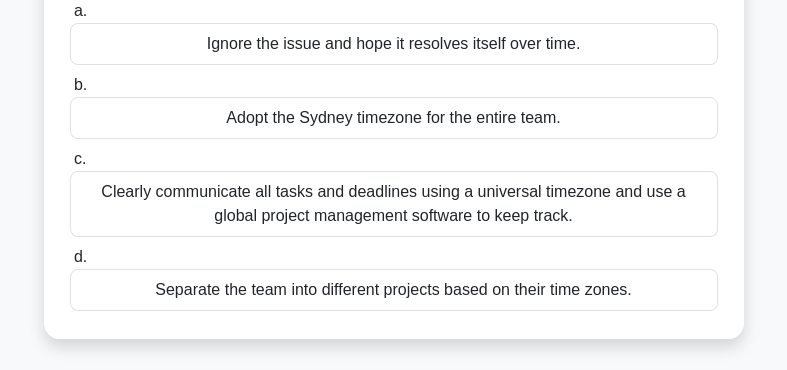 scroll, scrollTop: 252, scrollLeft: 0, axis: vertical 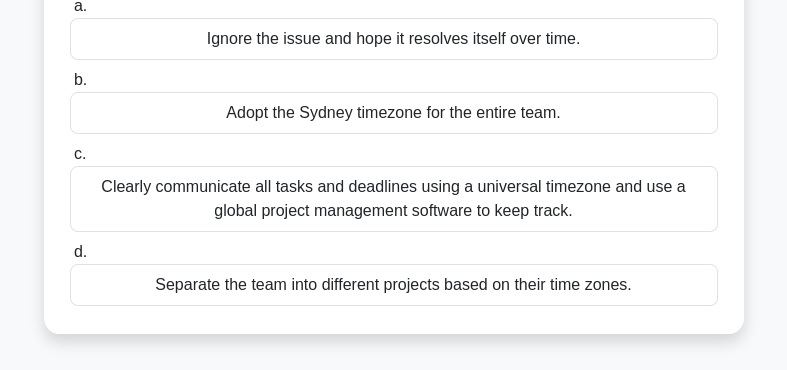 click on "Clearly communicate all tasks and deadlines using a universal timezone and use a global project management software to keep track." at bounding box center [394, 199] 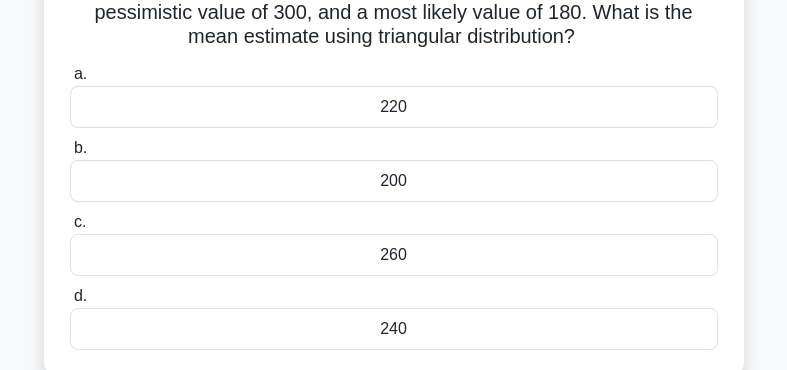 scroll, scrollTop: 165, scrollLeft: 0, axis: vertical 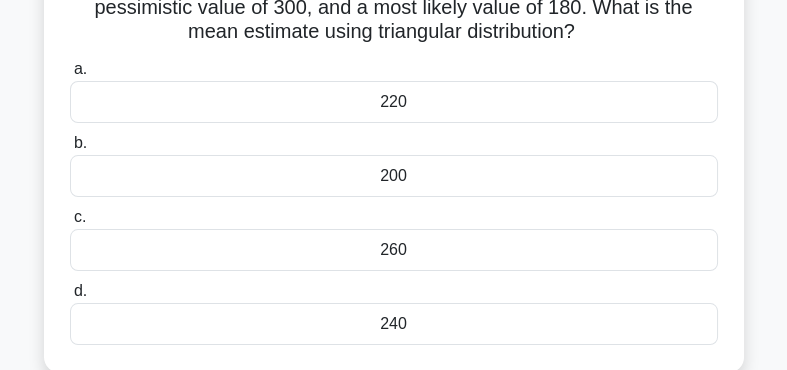 click on "200" at bounding box center (394, 176) 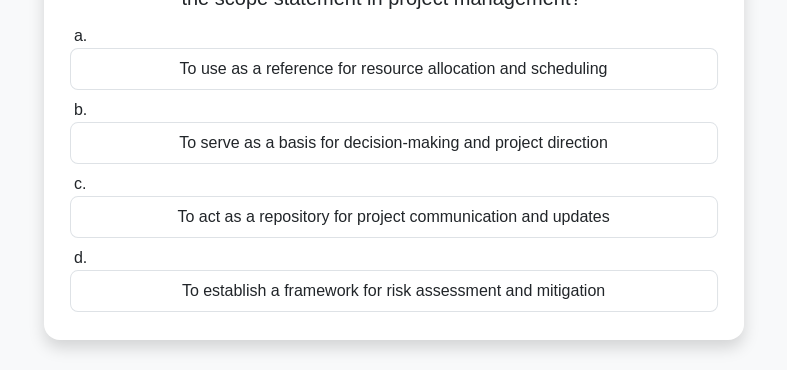 scroll, scrollTop: 223, scrollLeft: 0, axis: vertical 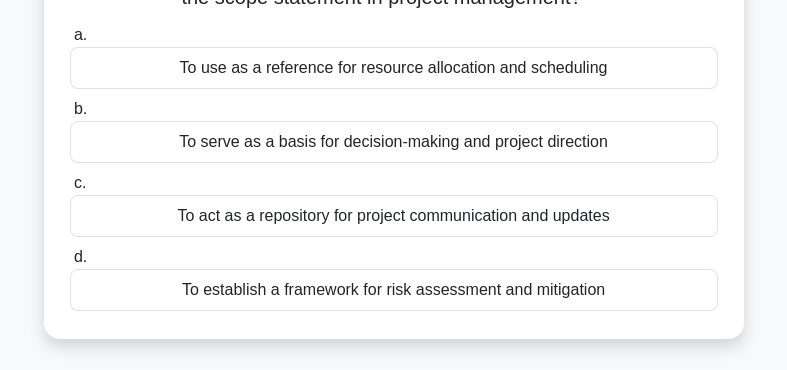 click on "To serve as a basis for decision-making and project direction" at bounding box center [394, 142] 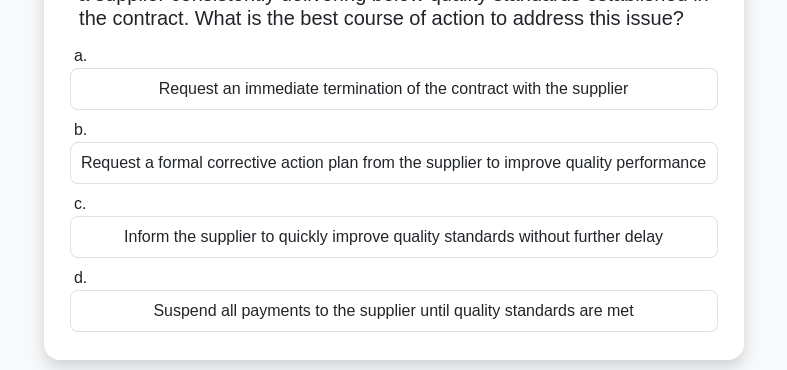 scroll, scrollTop: 179, scrollLeft: 0, axis: vertical 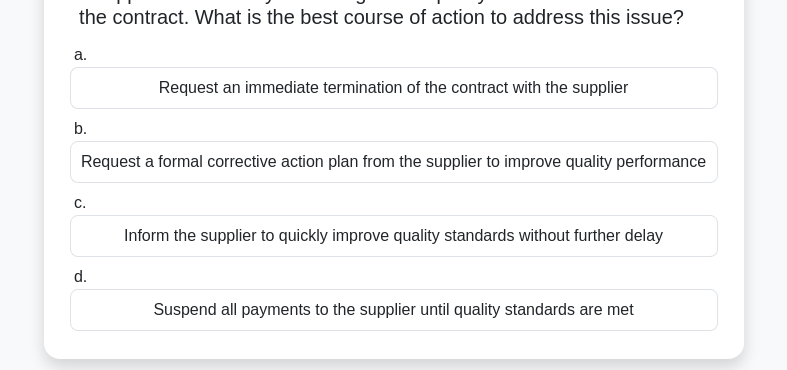 click on "Request a formal corrective action plan from the supplier to improve quality performance" at bounding box center (394, 162) 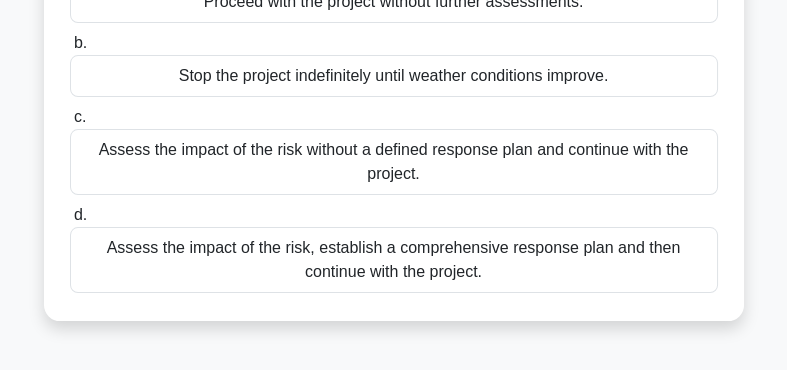 scroll, scrollTop: 291, scrollLeft: 0, axis: vertical 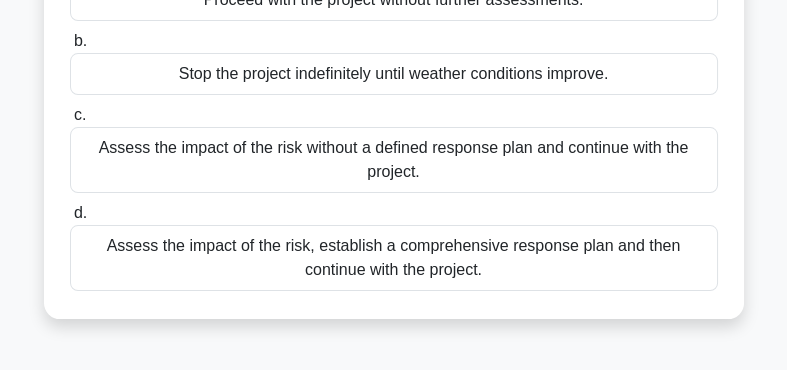 click on "Assess the impact of the risk, establish a comprehensive response plan and then continue with the project." at bounding box center (394, 258) 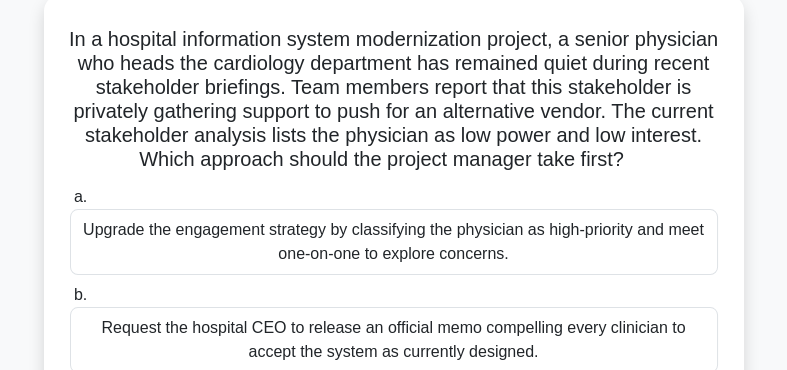 scroll, scrollTop: 110, scrollLeft: 0, axis: vertical 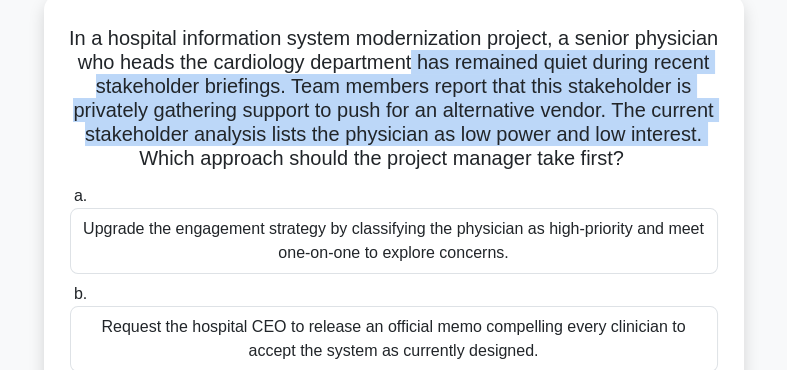 drag, startPoint x: 414, startPoint y: 59, endPoint x: 705, endPoint y: 126, distance: 298.61346 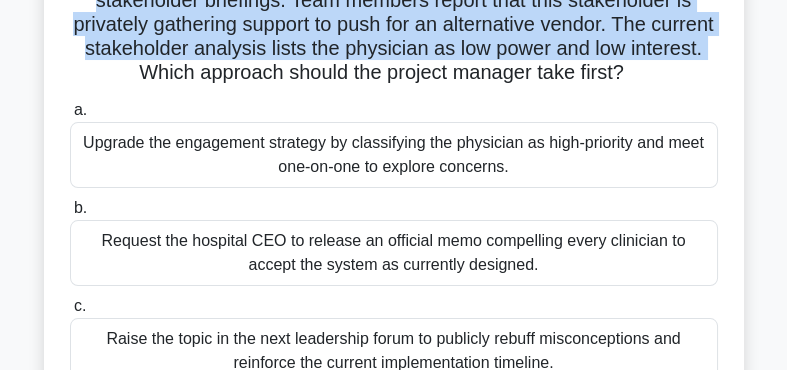 scroll, scrollTop: 194, scrollLeft: 0, axis: vertical 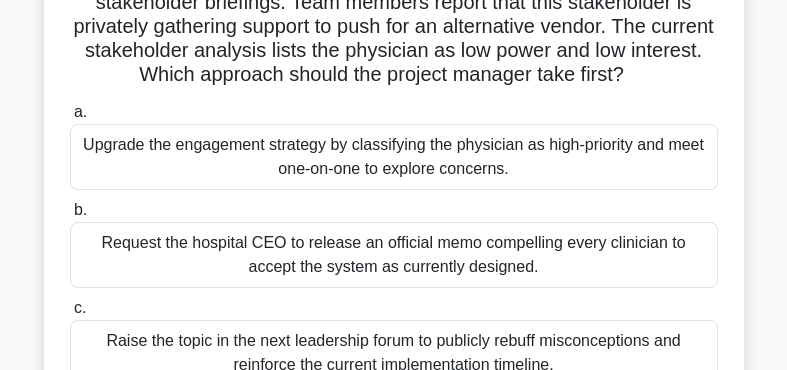 click on "Upgrade the engagement strategy by classifying the physician as high-priority and meet one-on-one to explore concerns." at bounding box center [394, 157] 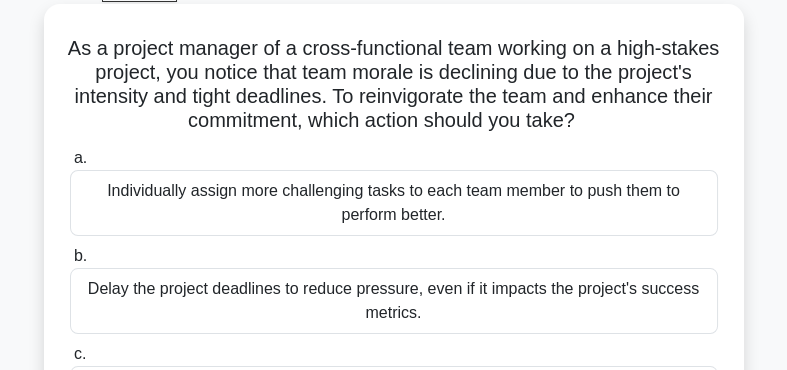 scroll, scrollTop: 102, scrollLeft: 0, axis: vertical 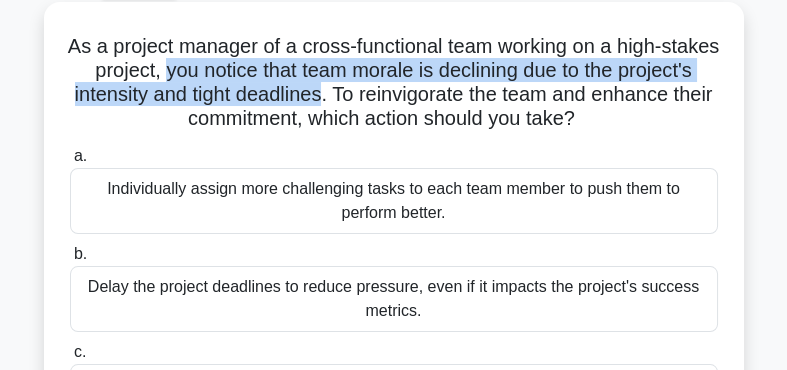 drag, startPoint x: 163, startPoint y: 69, endPoint x: 324, endPoint y: 92, distance: 162.63457 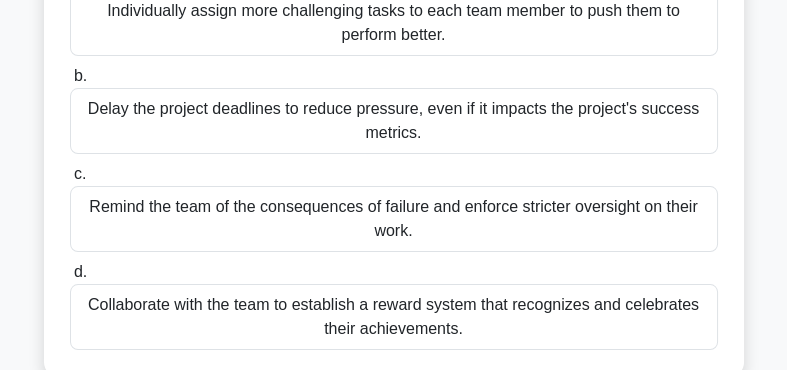 scroll, scrollTop: 283, scrollLeft: 0, axis: vertical 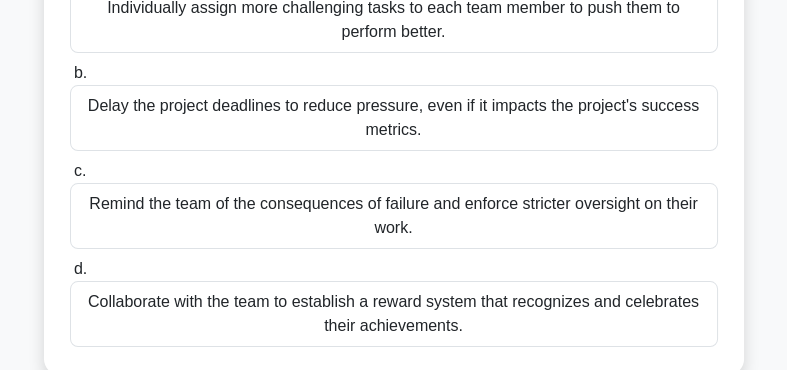 click on "Collaborate with the team to establish a reward system that recognizes and celebrates their achievements." at bounding box center [394, 314] 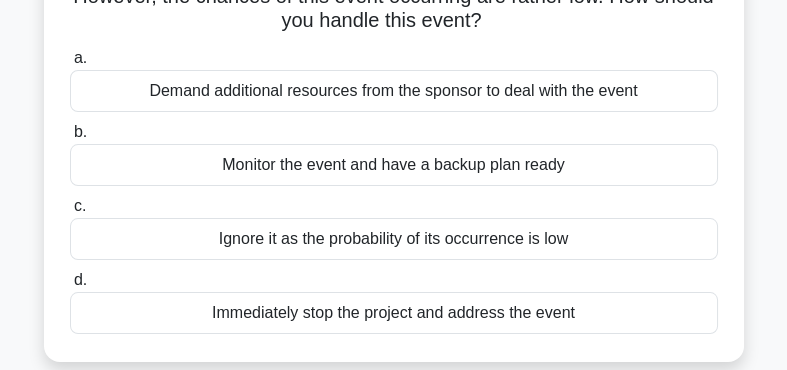 scroll, scrollTop: 178, scrollLeft: 0, axis: vertical 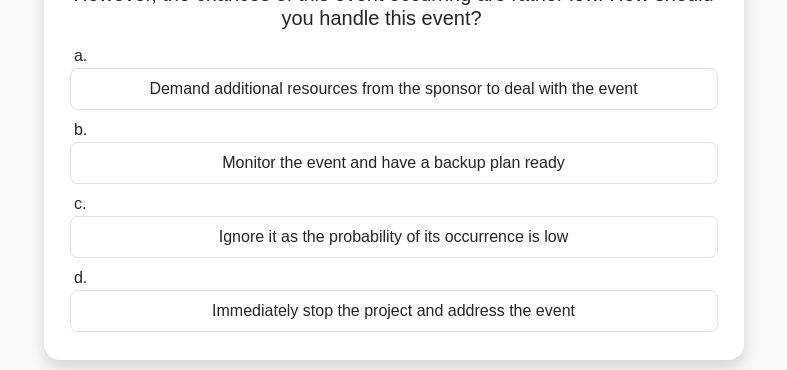 click on "Monitor the event and have a backup plan ready" at bounding box center (394, 163) 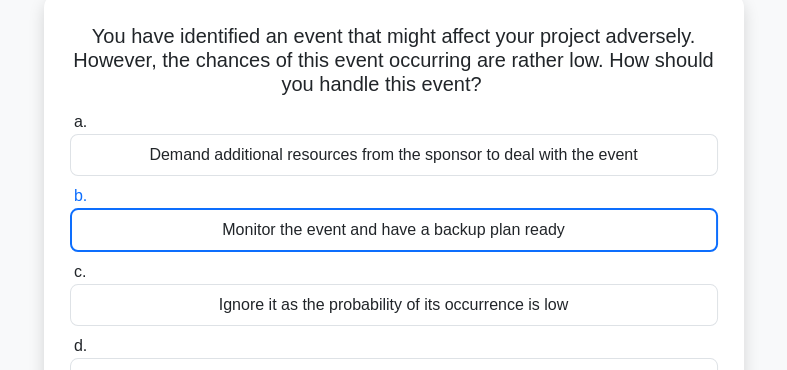 scroll, scrollTop: 0, scrollLeft: 0, axis: both 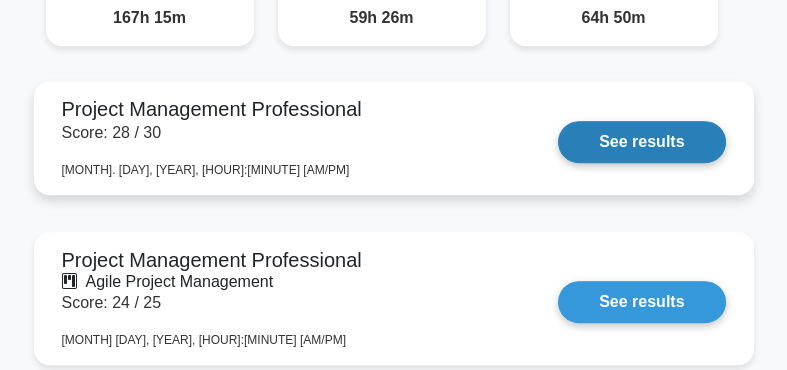click on "See results" at bounding box center [641, 142] 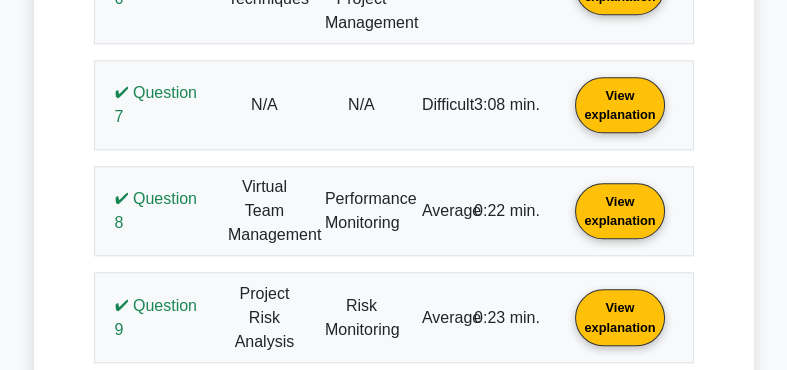scroll, scrollTop: 2785, scrollLeft: 0, axis: vertical 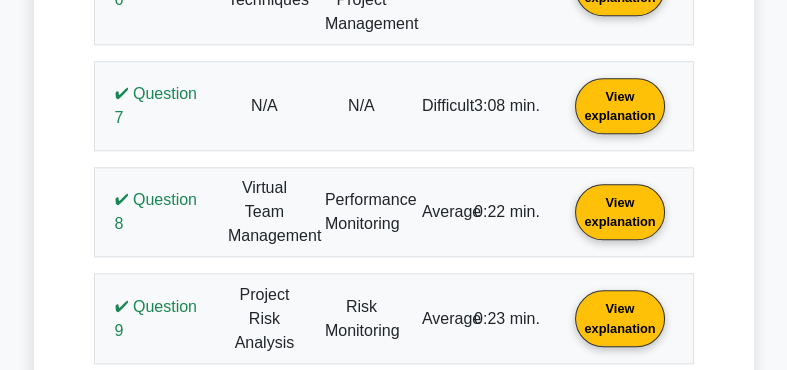 click on "View explanation" at bounding box center (619, 104) 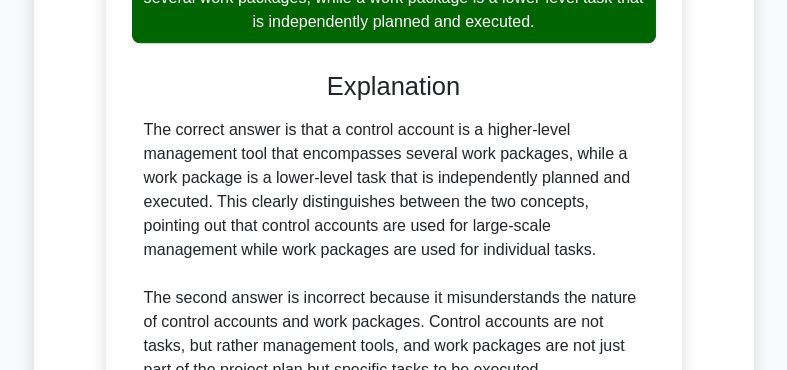 scroll, scrollTop: 3423, scrollLeft: 0, axis: vertical 